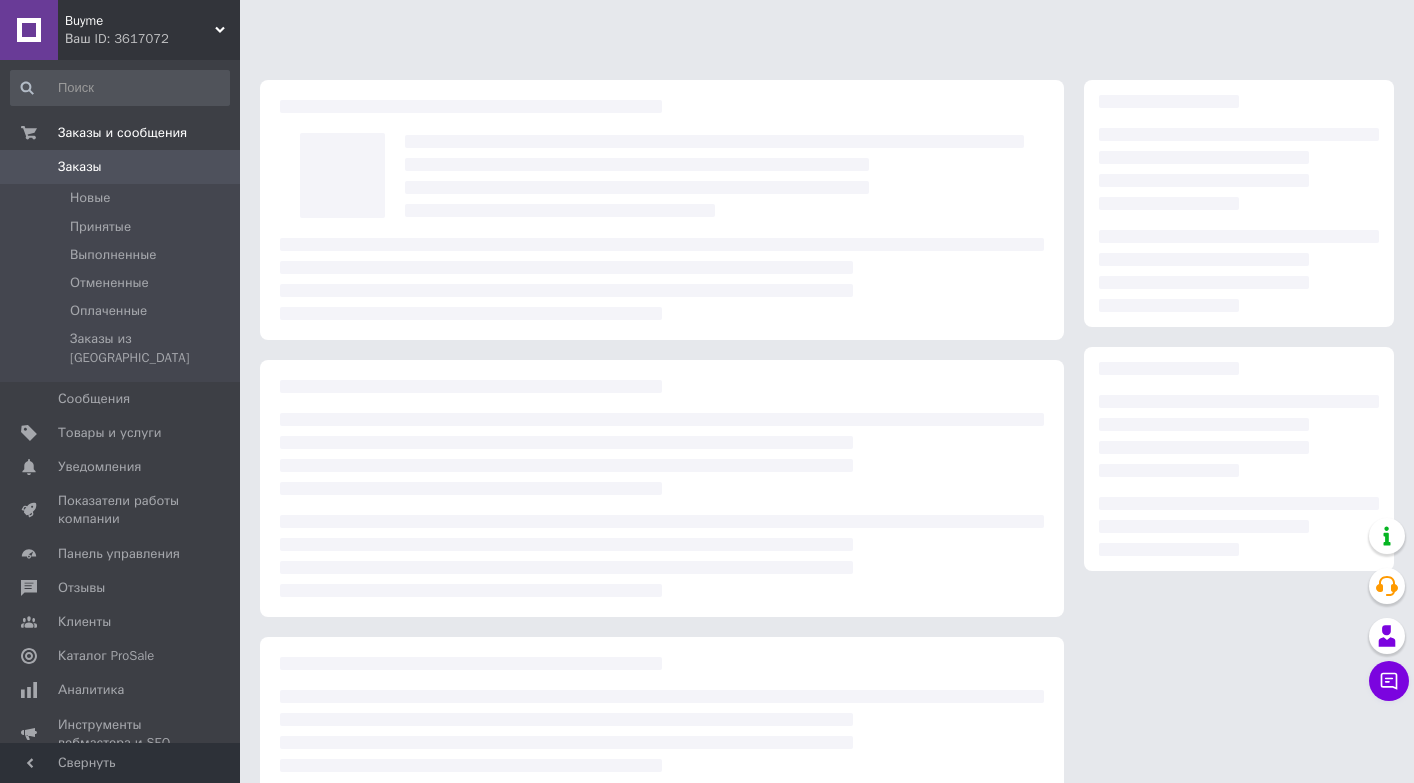 scroll, scrollTop: 0, scrollLeft: 0, axis: both 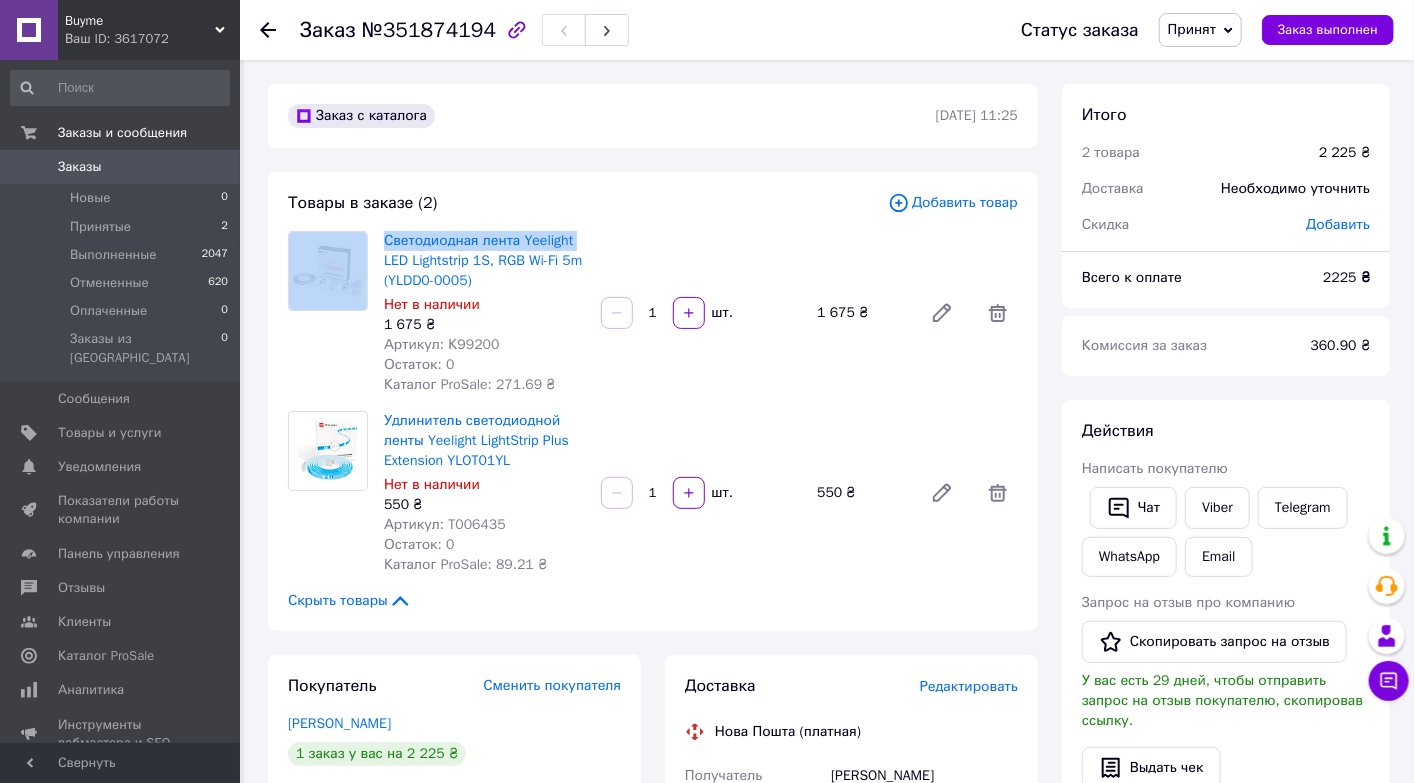 drag, startPoint x: 375, startPoint y: 238, endPoint x: 568, endPoint y: 241, distance: 193.02332 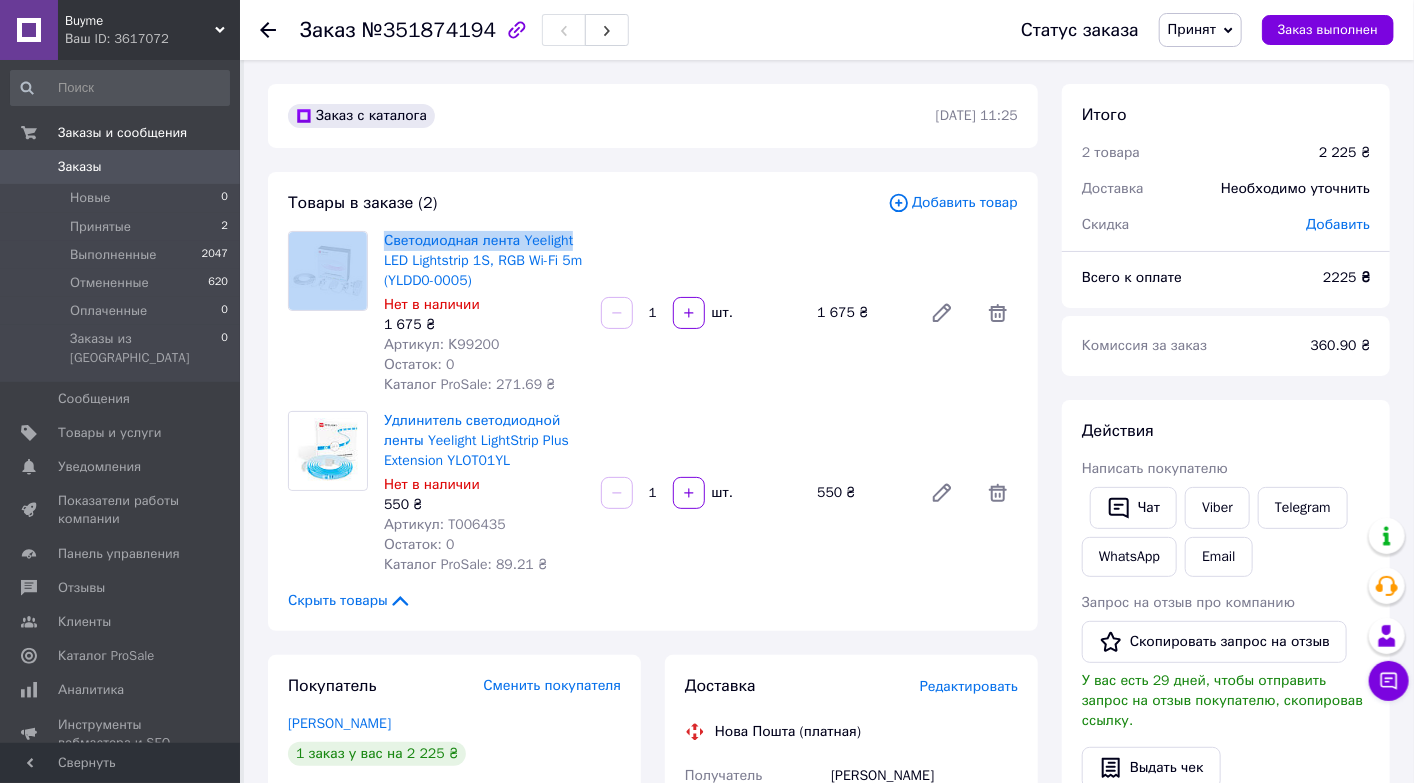 copy on "Светодиодная лента Yeelight" 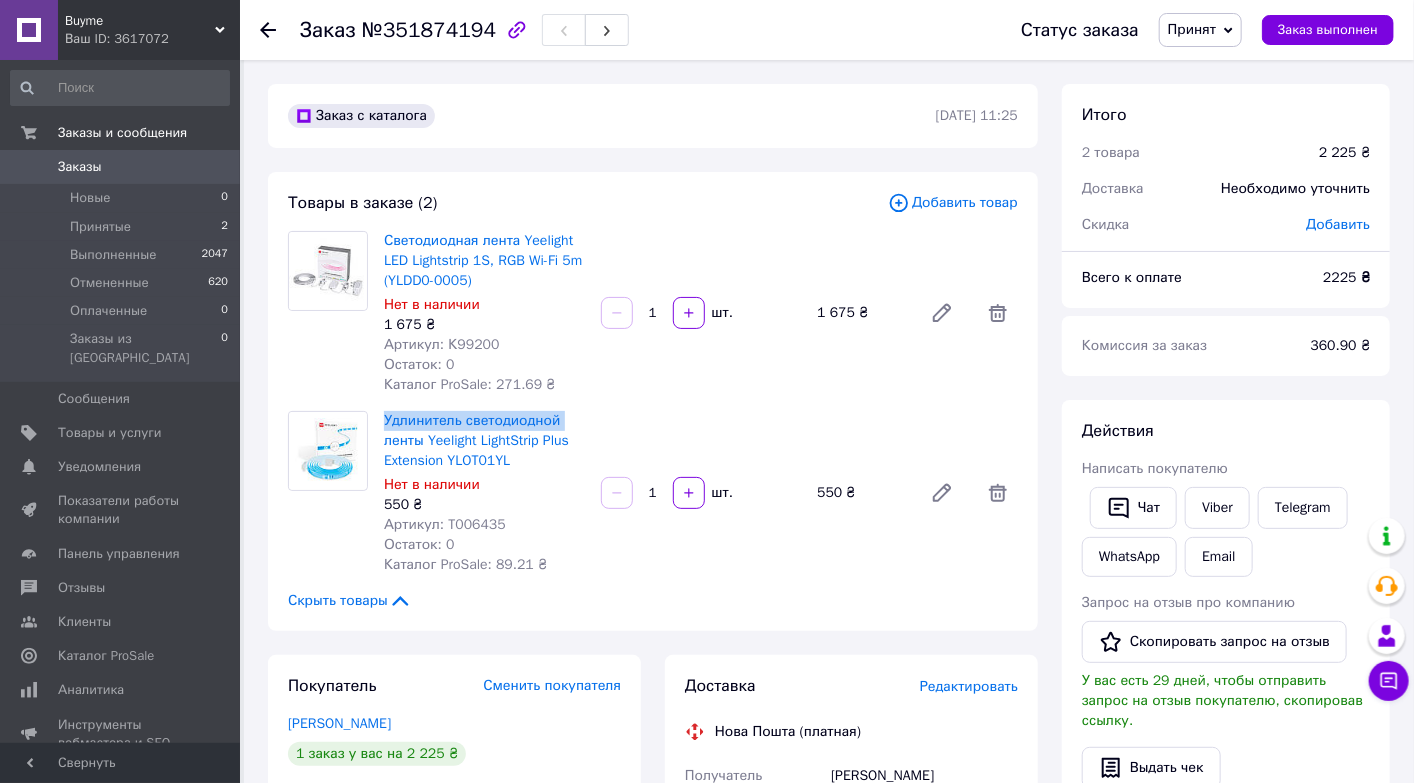 drag, startPoint x: 570, startPoint y: 415, endPoint x: 384, endPoint y: 420, distance: 186.0672 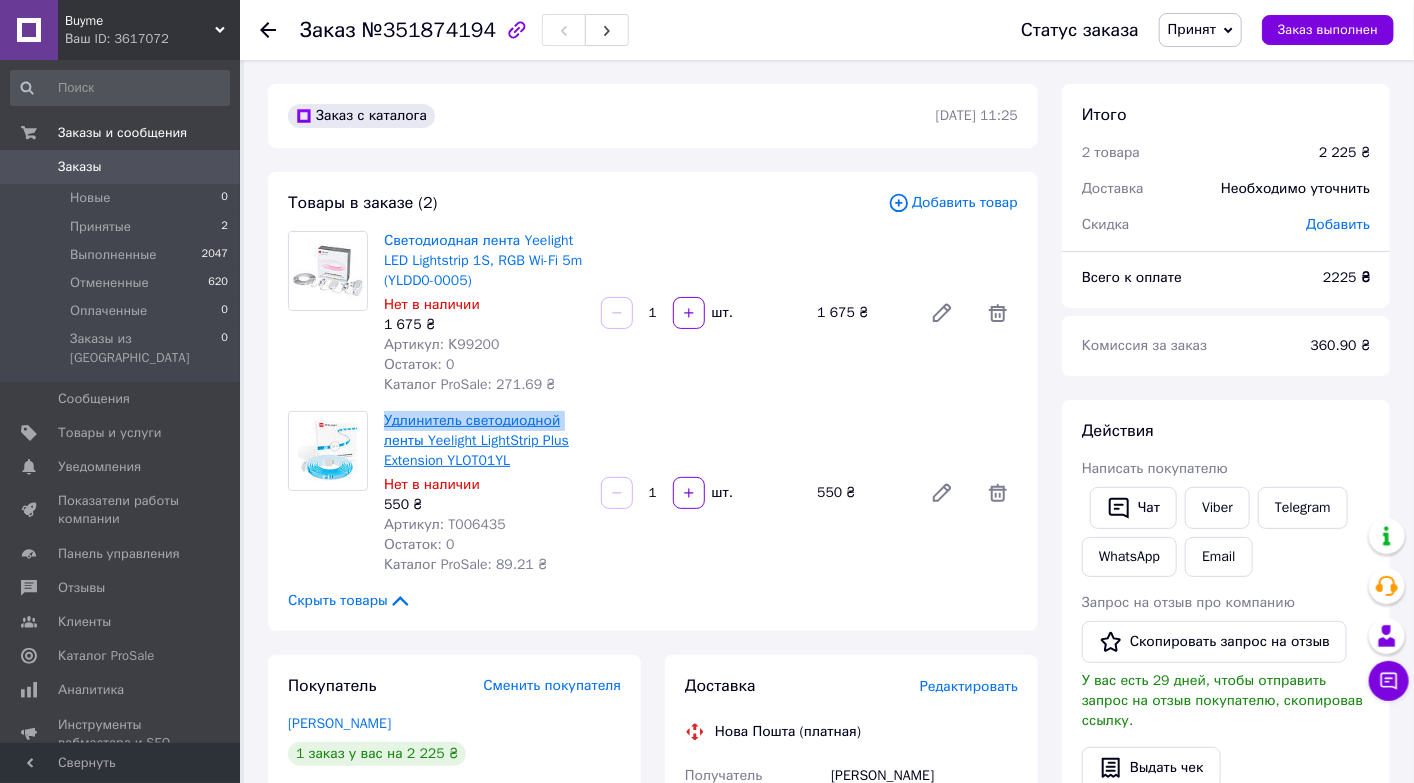 copy on "Удлинитель светодиодной" 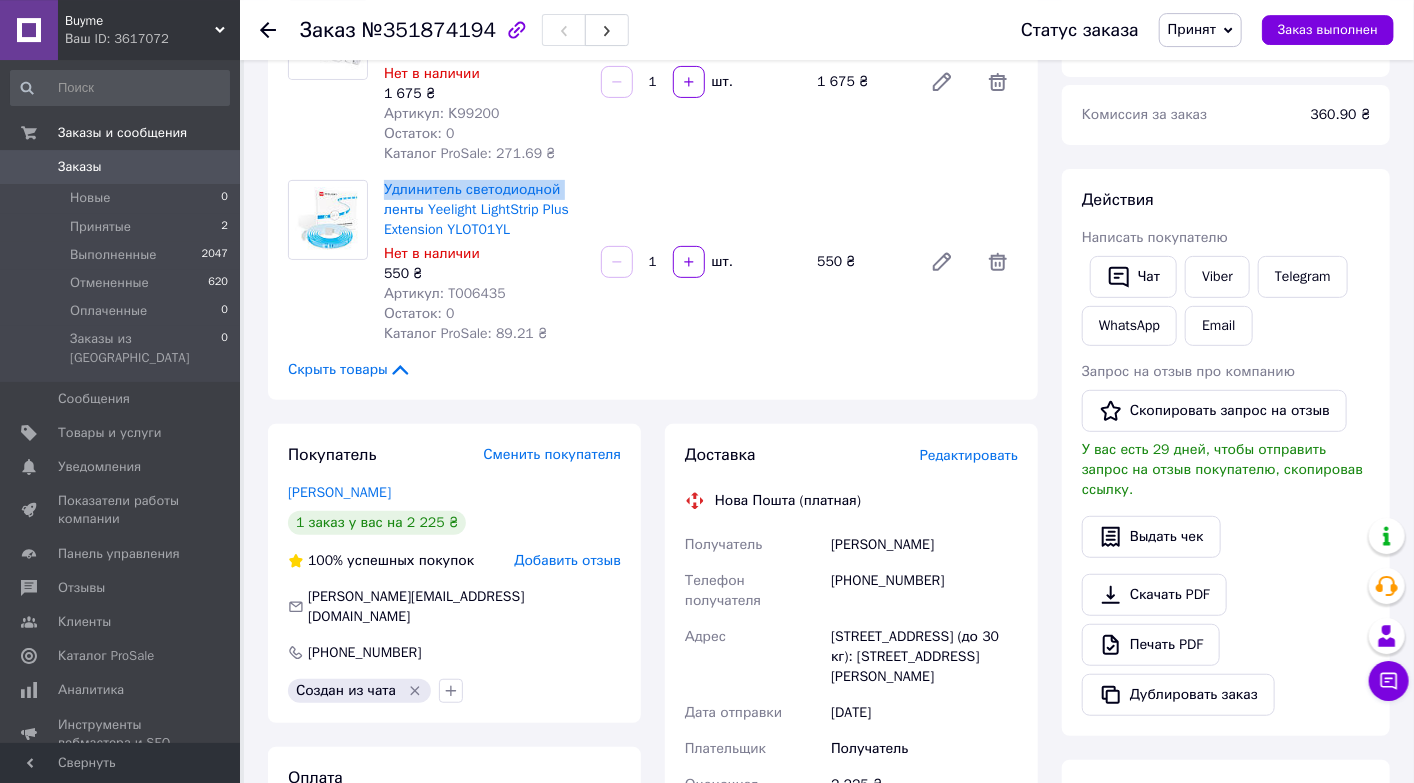 scroll, scrollTop: 316, scrollLeft: 0, axis: vertical 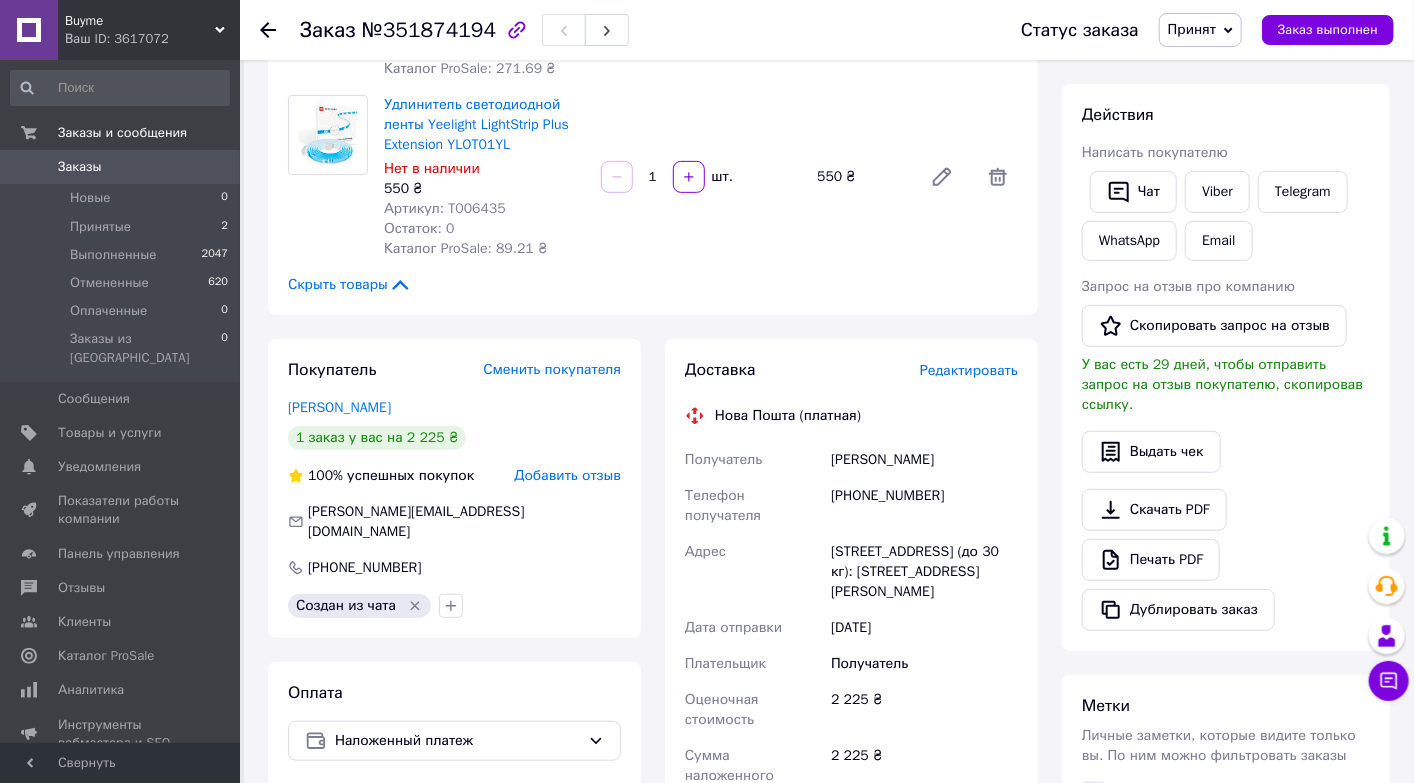 click on "[PHONE_NUMBER]" at bounding box center (924, 506) 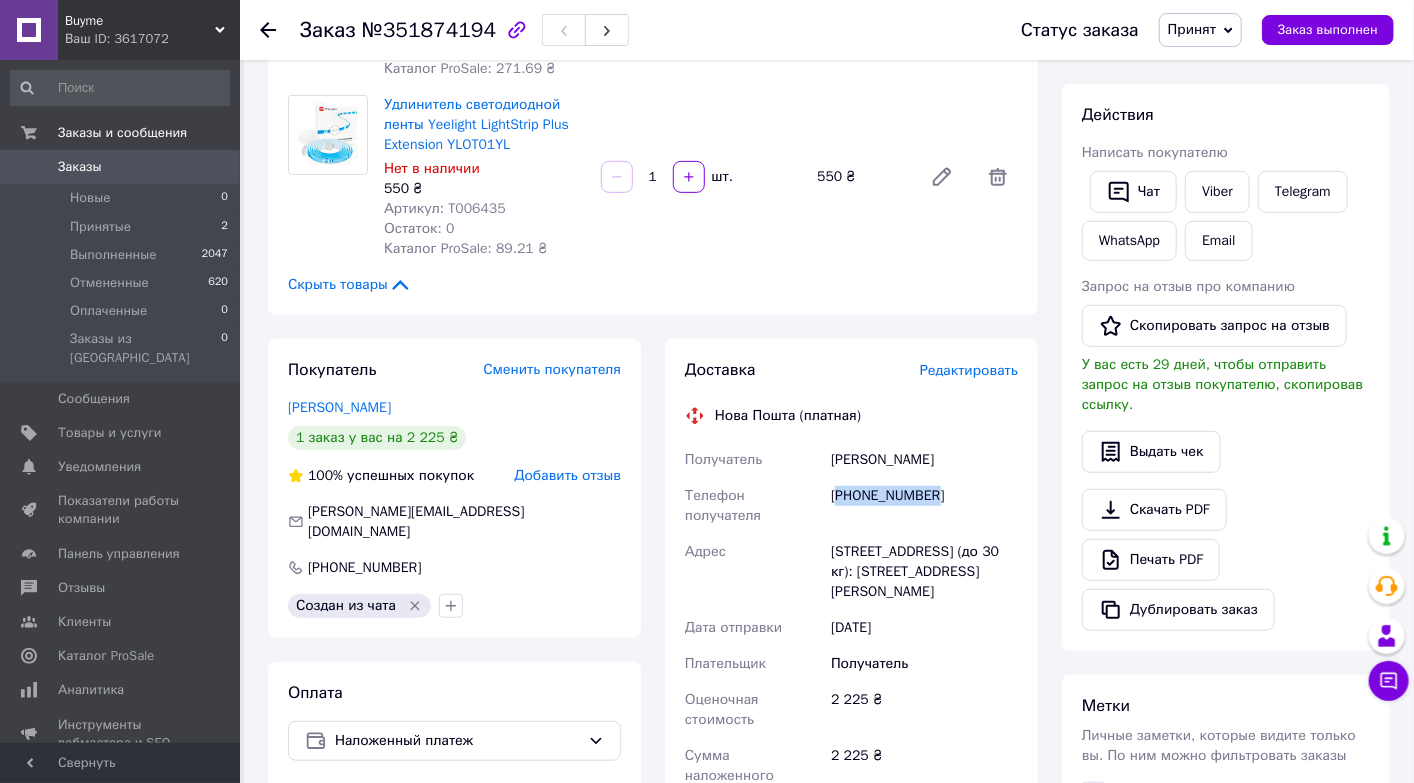 click on "[PHONE_NUMBER]" at bounding box center (924, 506) 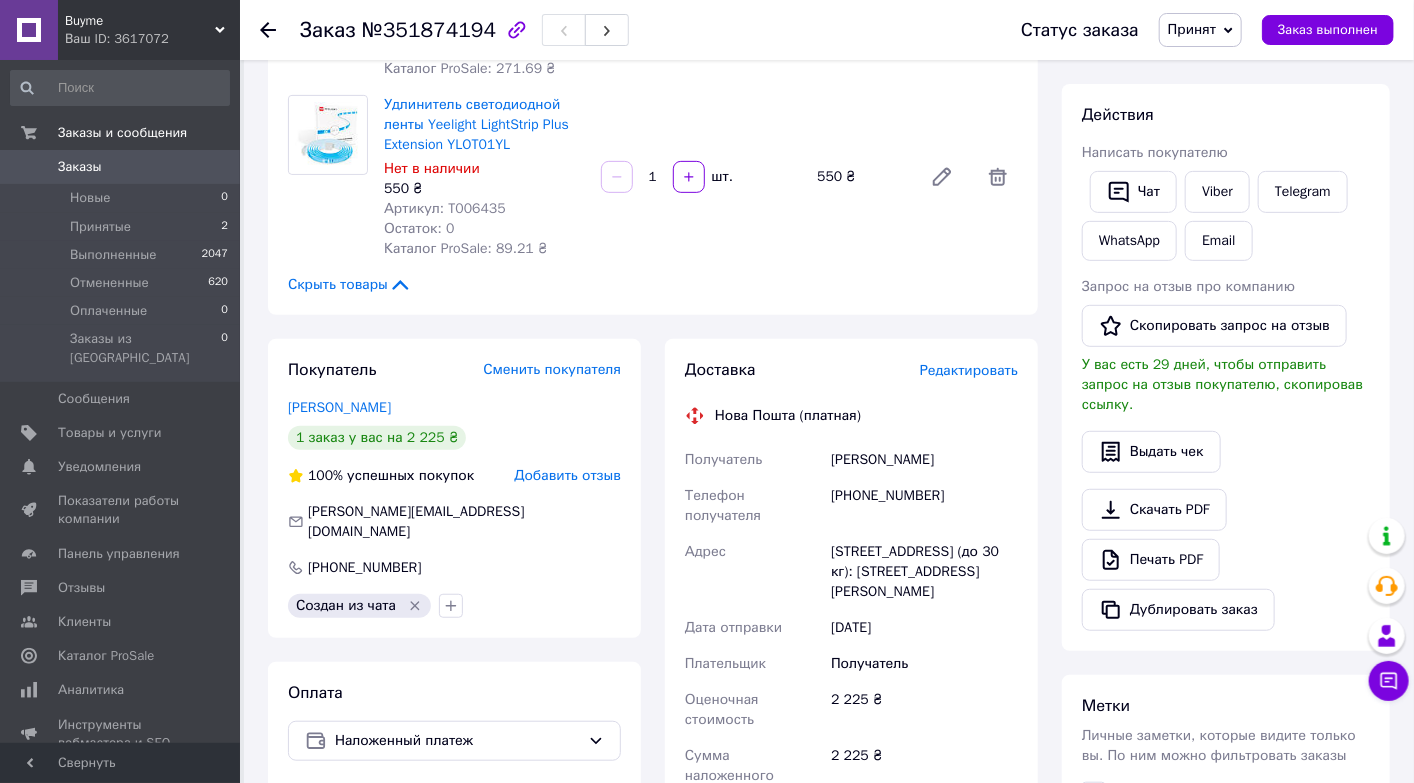 click on "[PHONE_NUMBER]" at bounding box center (924, 506) 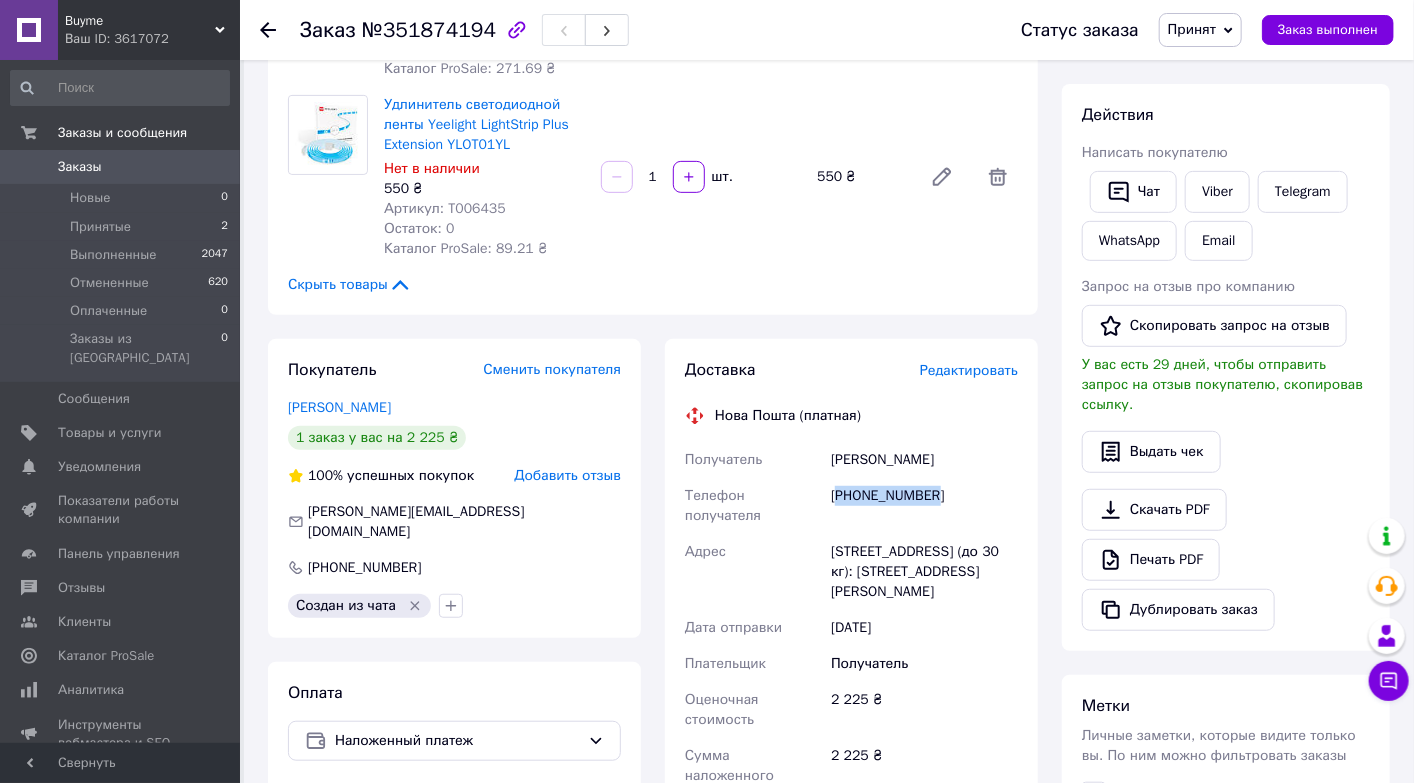click on "[PHONE_NUMBER]" at bounding box center [924, 506] 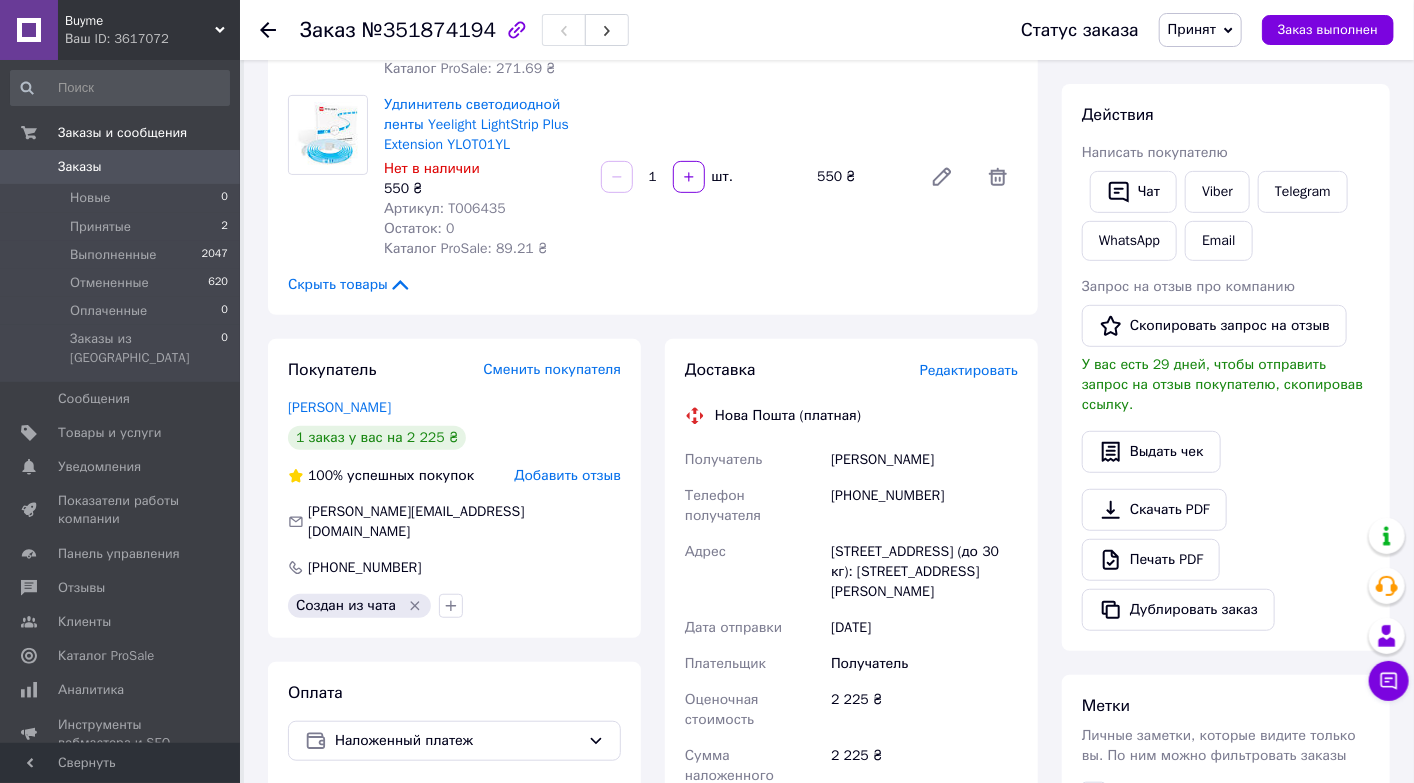 click on "[PERSON_NAME]" at bounding box center (924, 460) 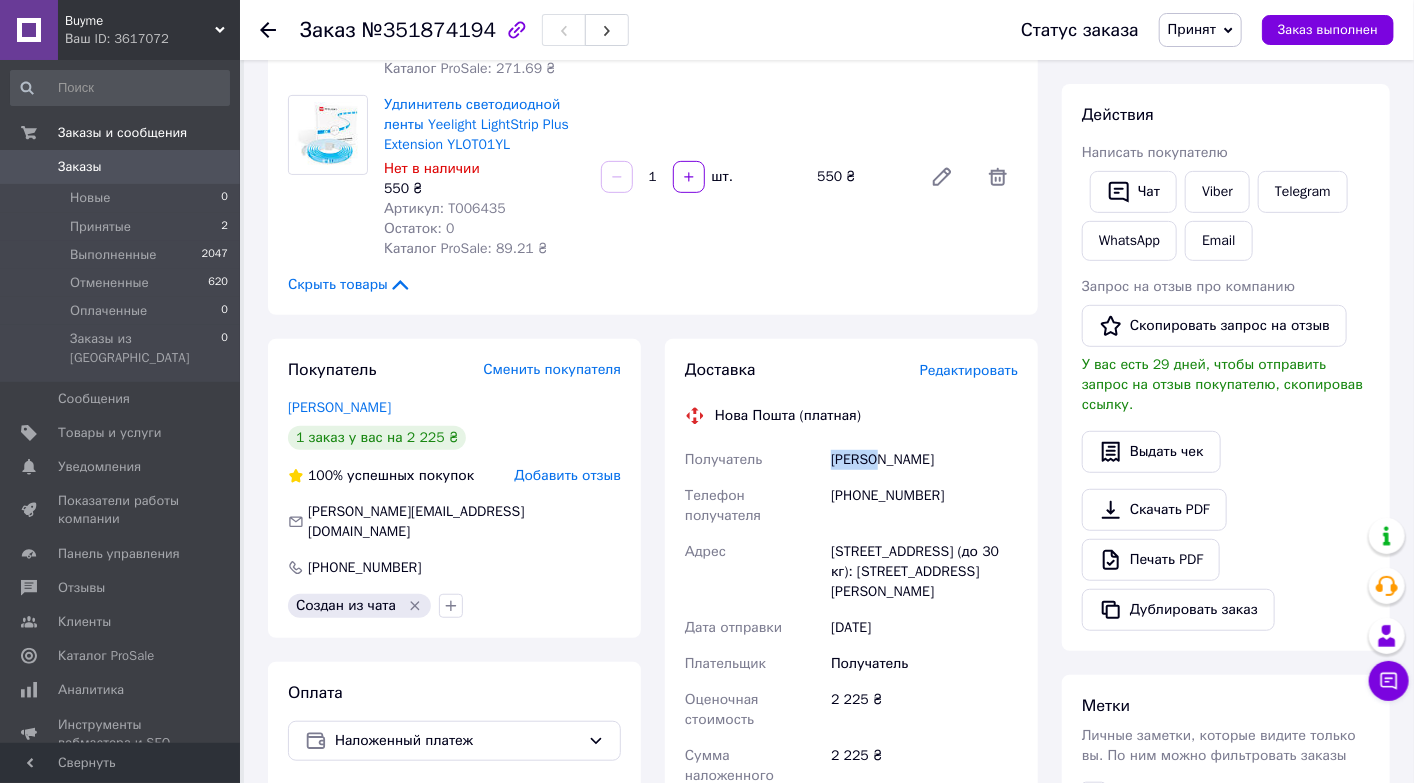 click on "[PERSON_NAME]" at bounding box center [924, 460] 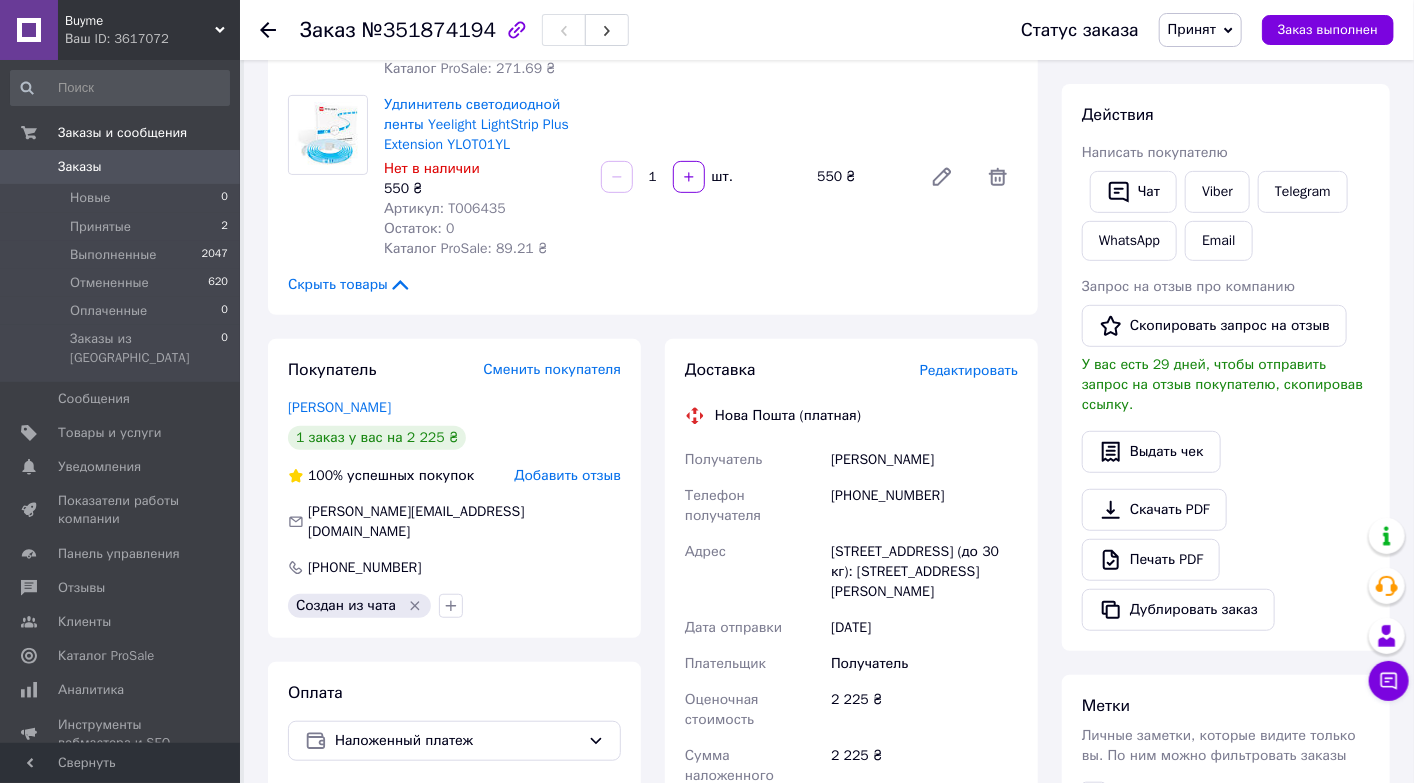click on "[PHONE_NUMBER]" at bounding box center [924, 506] 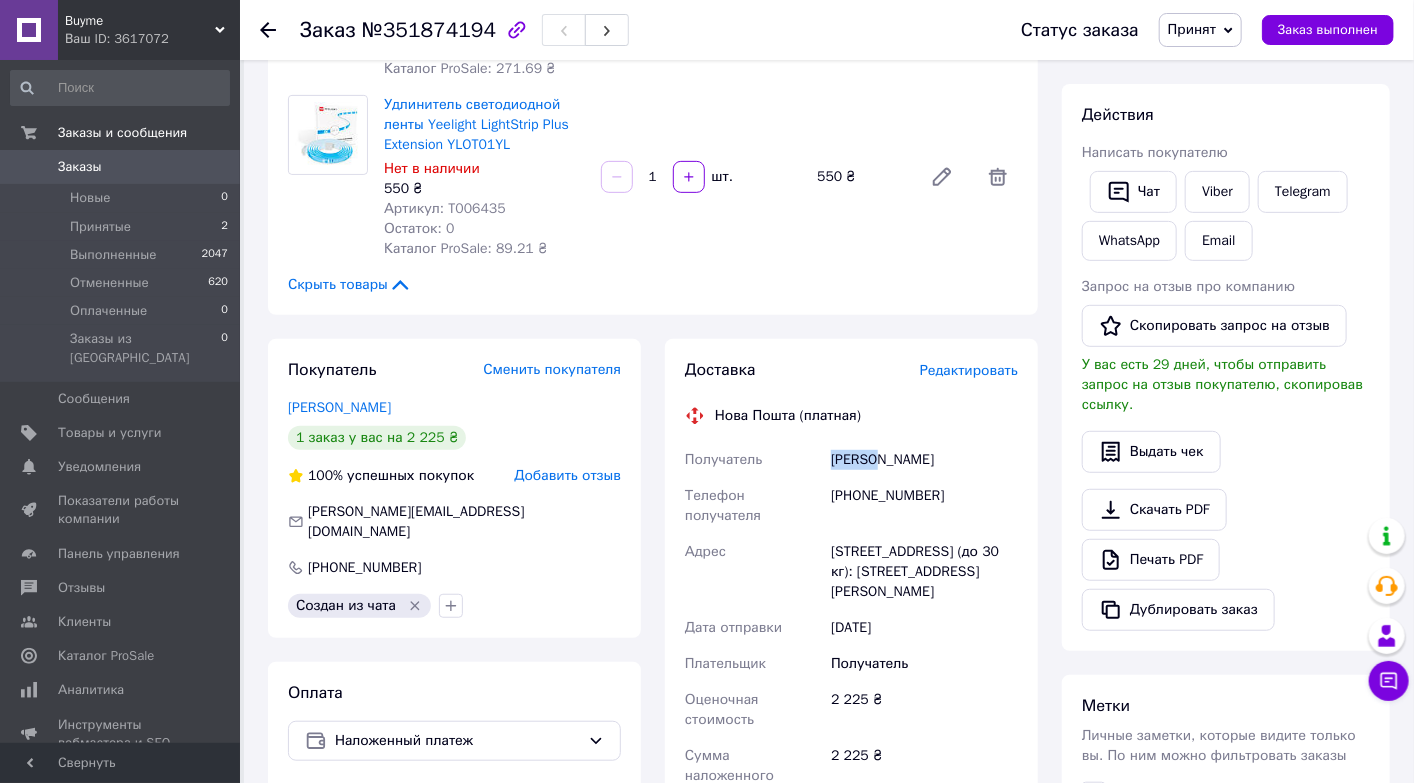 click on "[PERSON_NAME]" at bounding box center [924, 460] 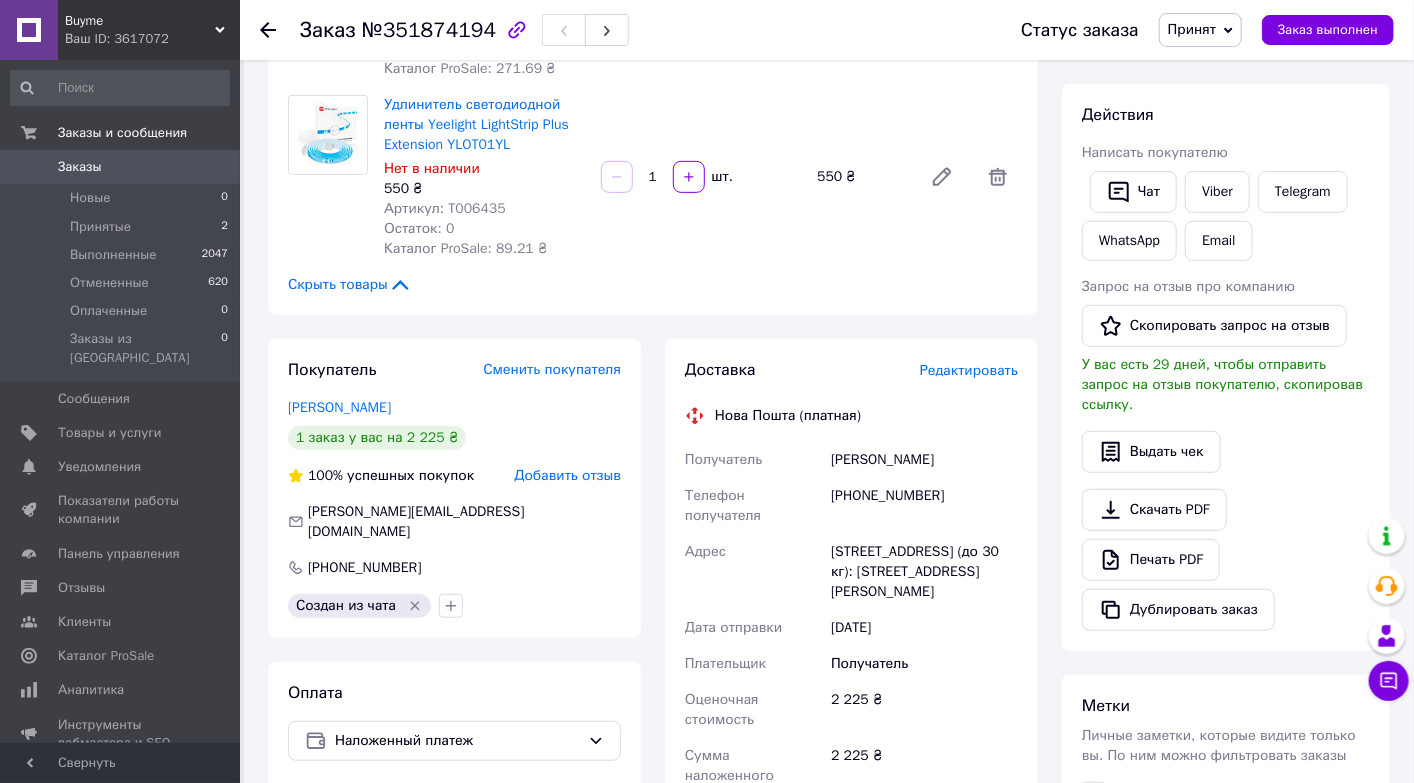 click on "[PERSON_NAME]" at bounding box center (924, 460) 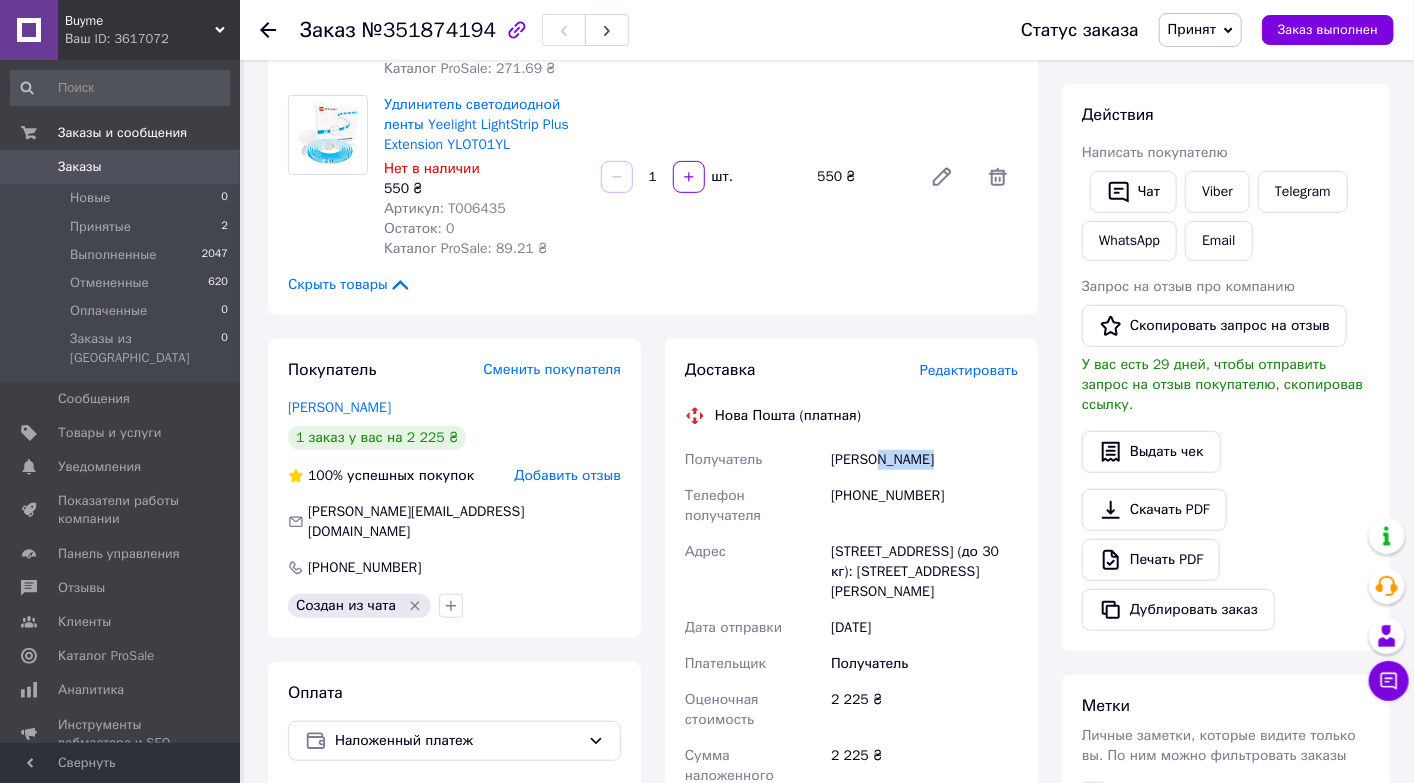 click on "[PERSON_NAME]" at bounding box center [924, 460] 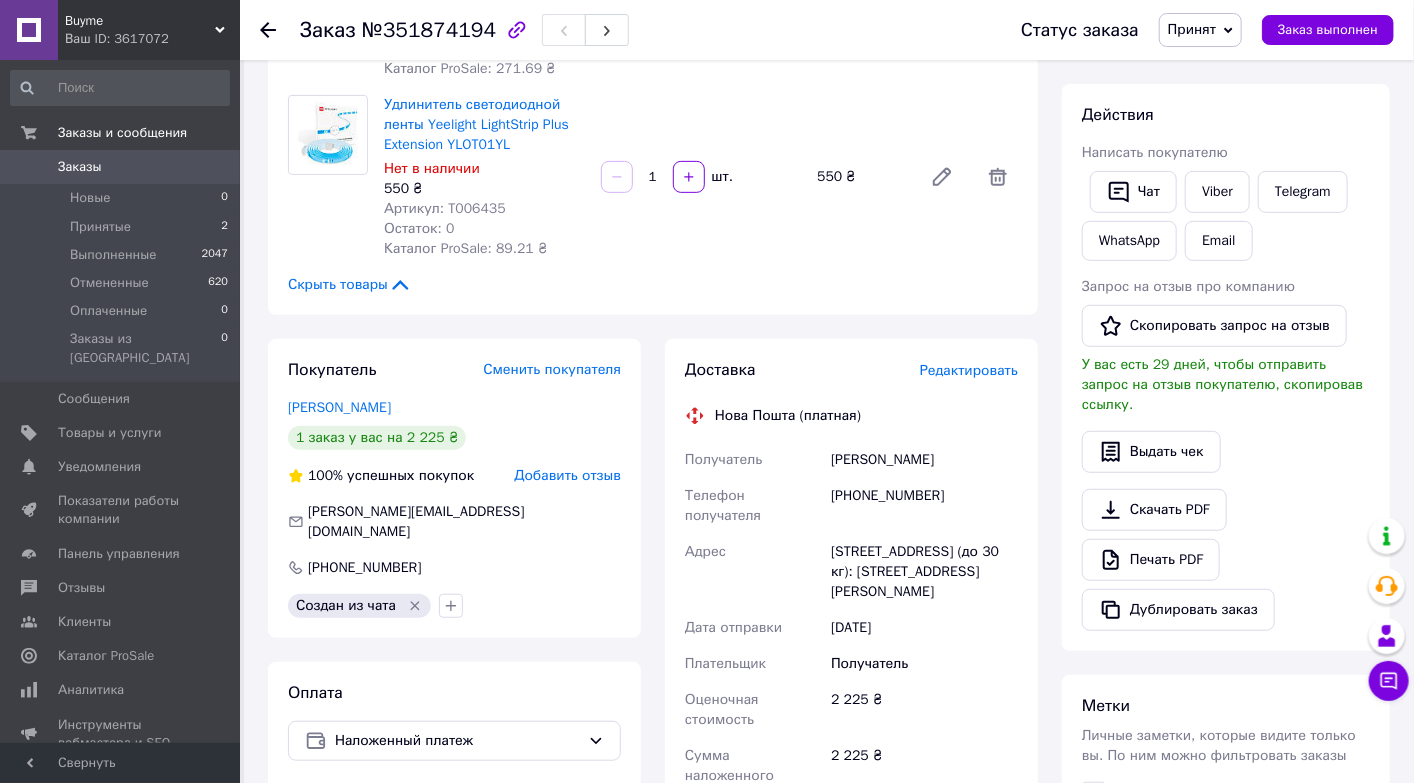 click on "[STREET_ADDRESS] (до 30 кг): [STREET_ADDRESS][PERSON_NAME]" at bounding box center (924, 572) 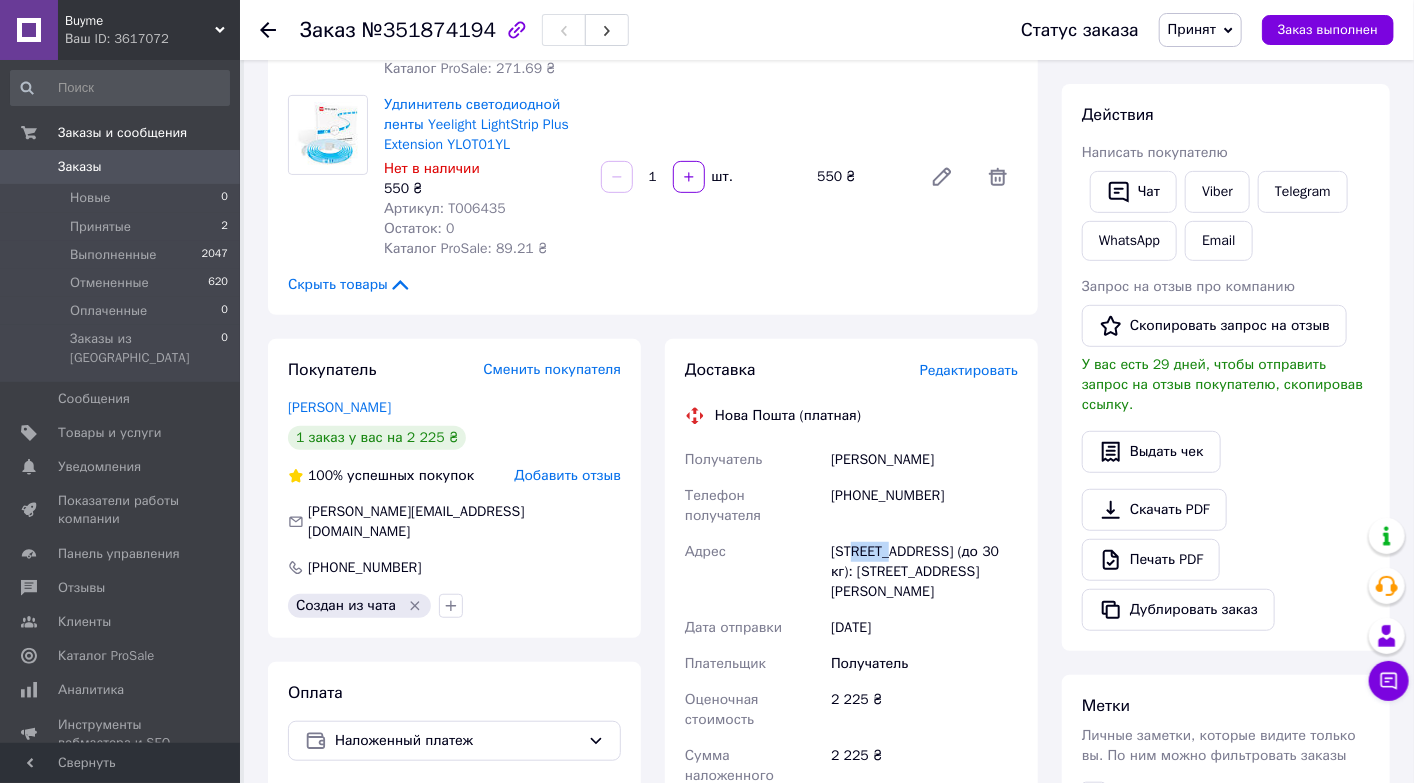 click on "[STREET_ADDRESS] (до 30 кг): [STREET_ADDRESS][PERSON_NAME]" at bounding box center (924, 572) 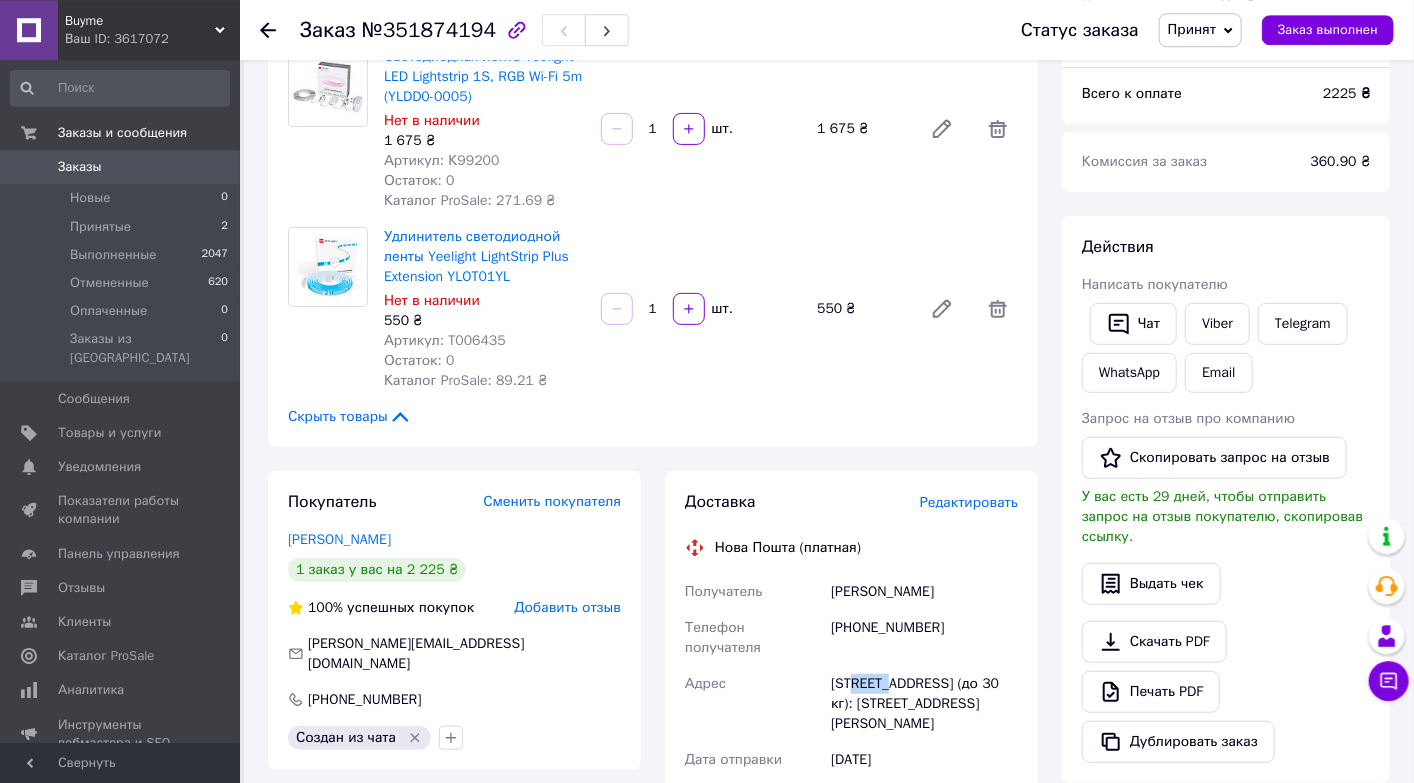 scroll, scrollTop: 316, scrollLeft: 0, axis: vertical 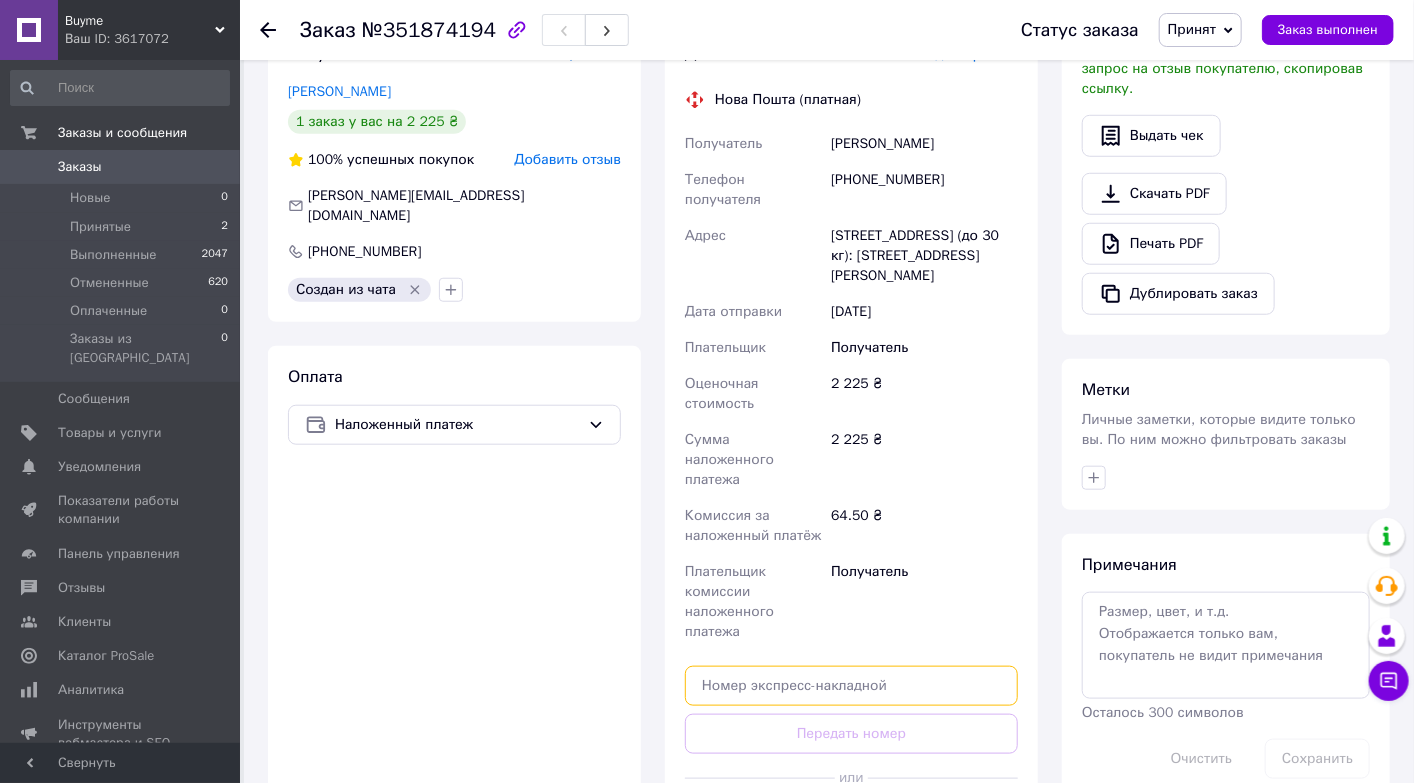 click at bounding box center (851, 686) 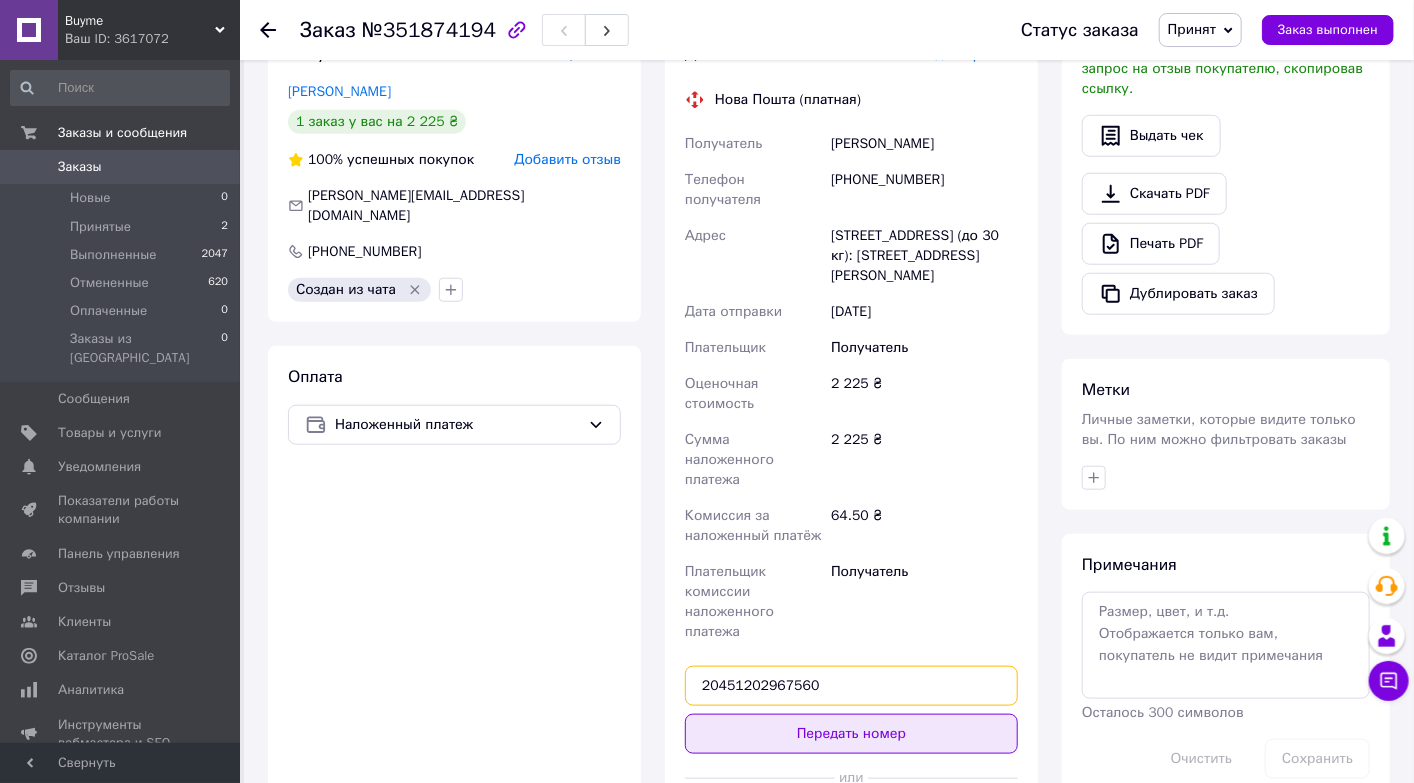 type on "20451202967560" 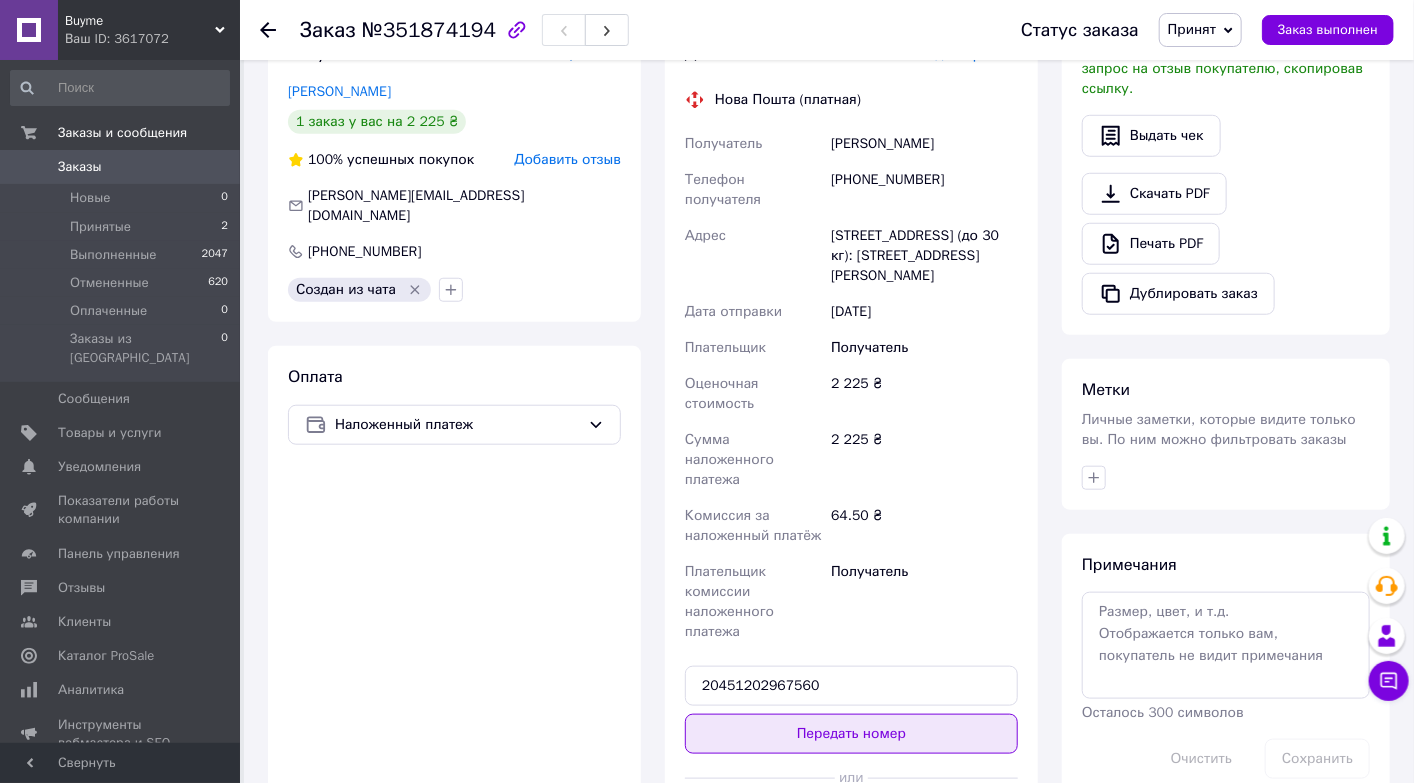 click on "Передать номер" at bounding box center [851, 734] 